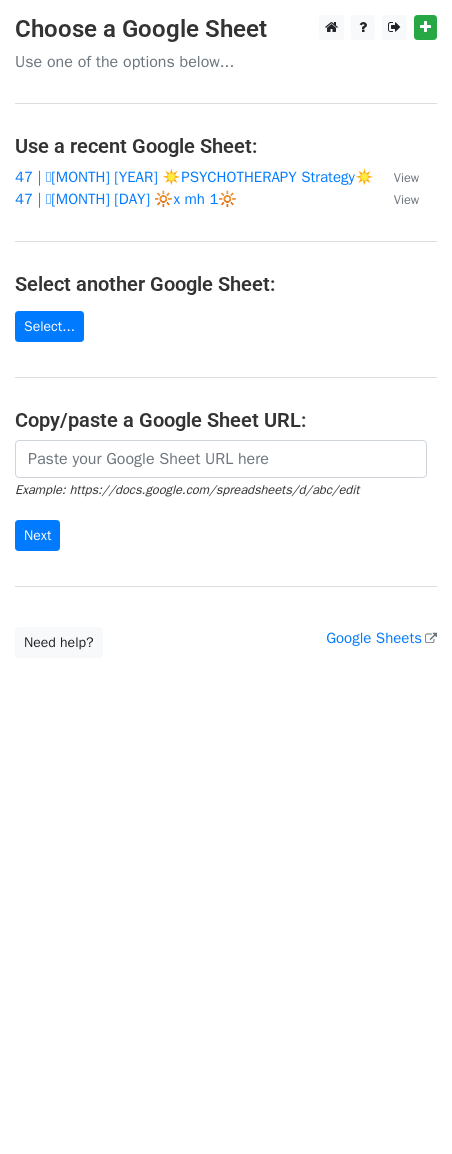 scroll, scrollTop: 0, scrollLeft: 0, axis: both 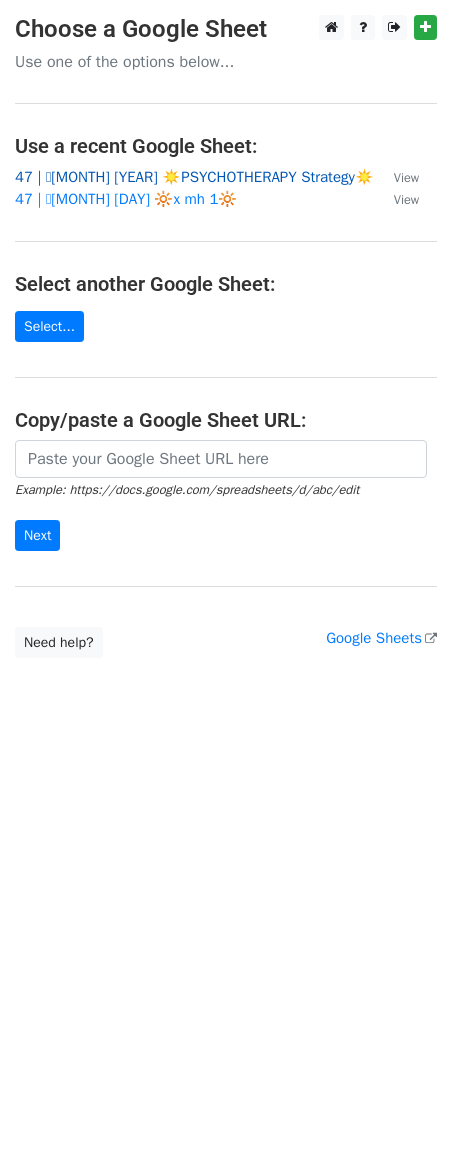 click on "47 | 🩷[MONTH] [YEAR] ☀️PSYCHOTHERAPY Strategy☀️" at bounding box center (194, 177) 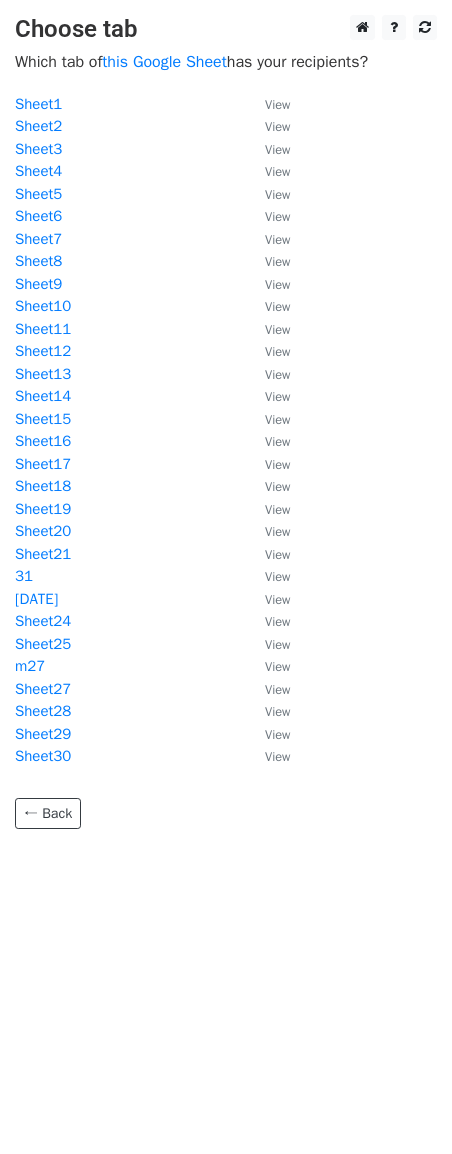scroll, scrollTop: 0, scrollLeft: 0, axis: both 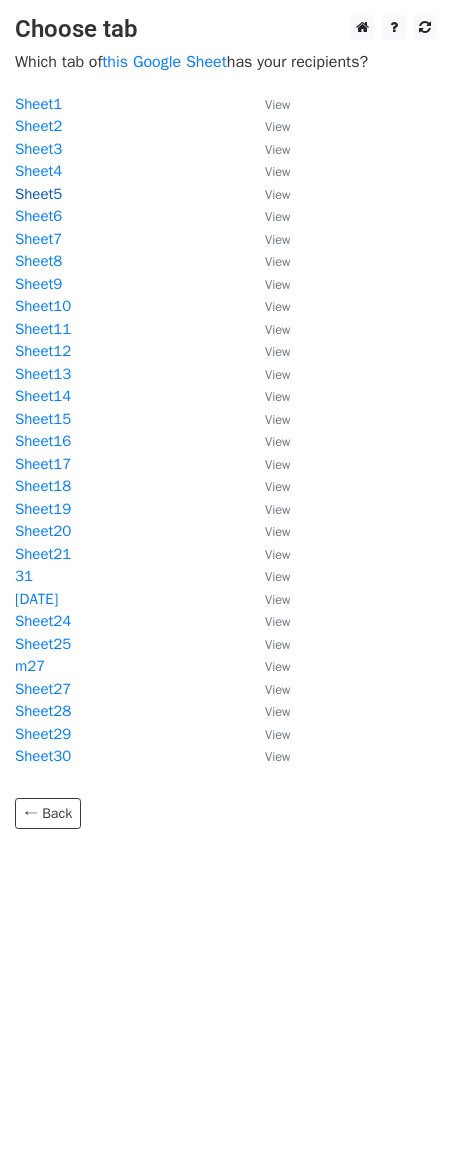 click on "Sheet5" at bounding box center (38, 194) 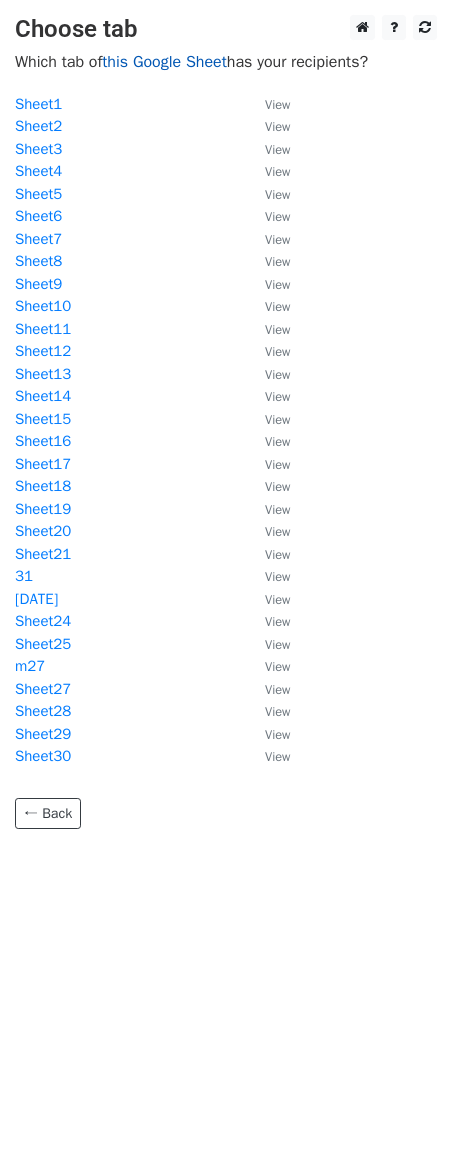 click on "this Google Sheet" at bounding box center (164, 62) 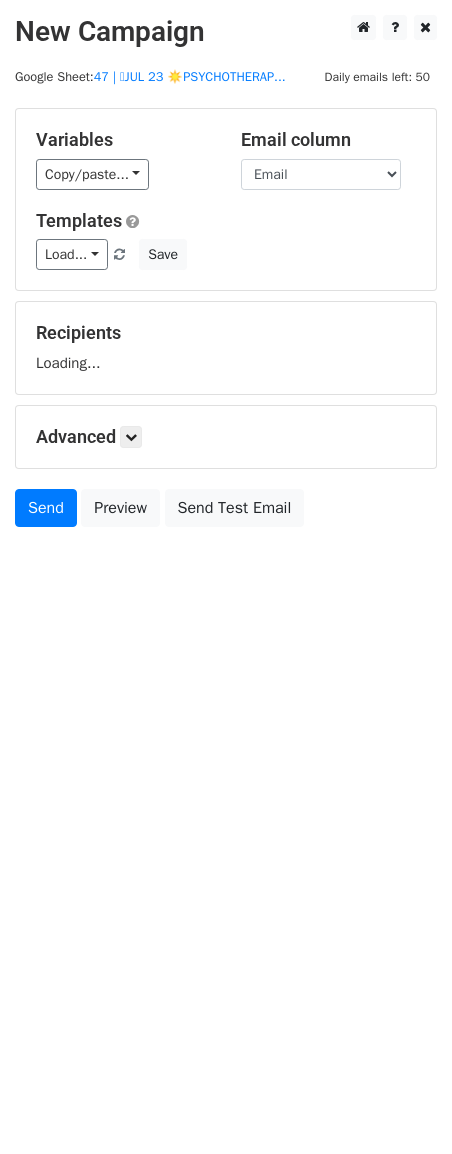 scroll, scrollTop: 0, scrollLeft: 0, axis: both 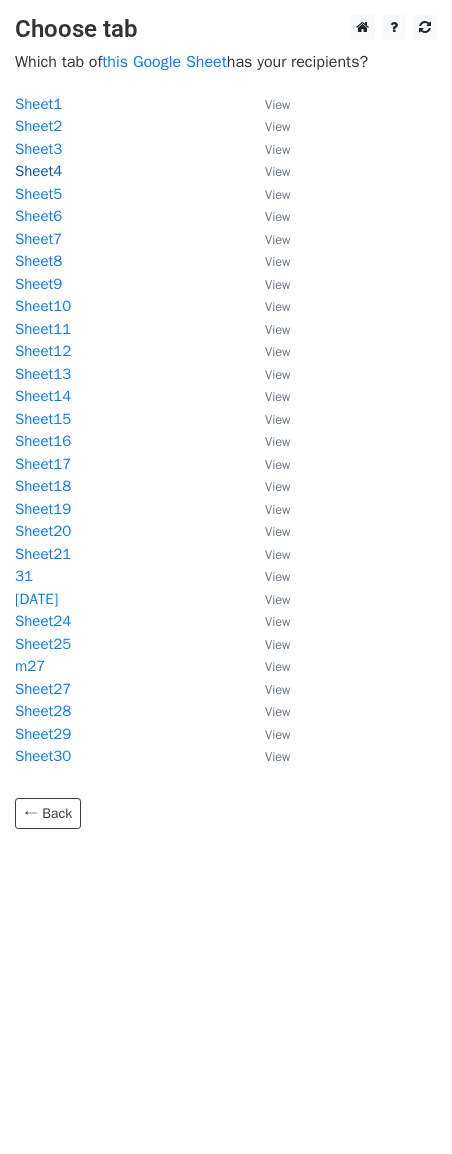 click on "Sheet4" at bounding box center [38, 171] 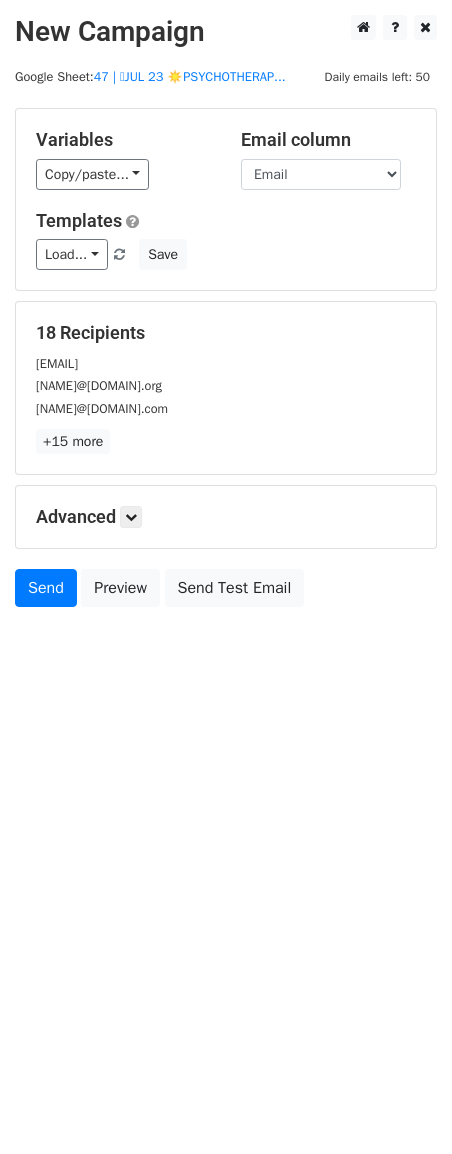 scroll, scrollTop: 0, scrollLeft: 0, axis: both 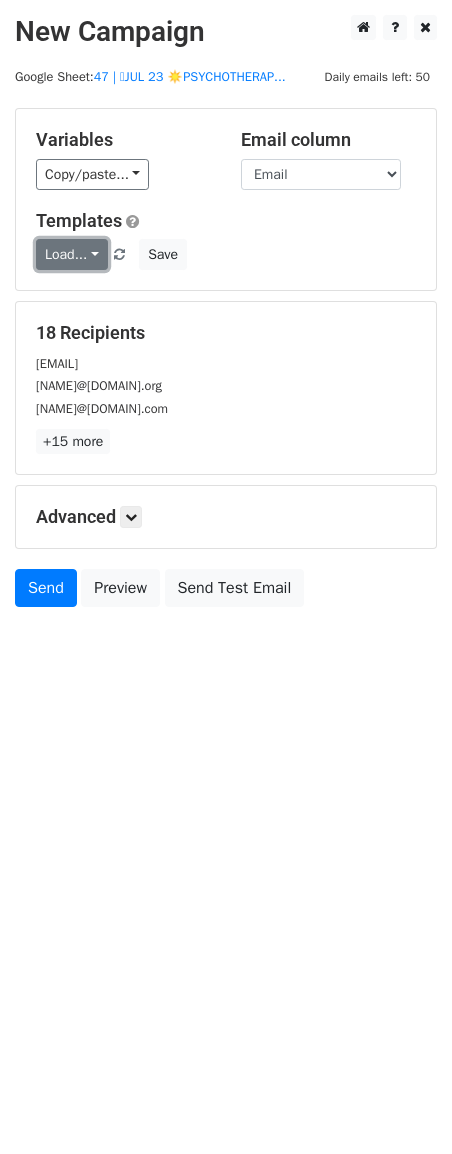 click on "Load..." at bounding box center (72, 254) 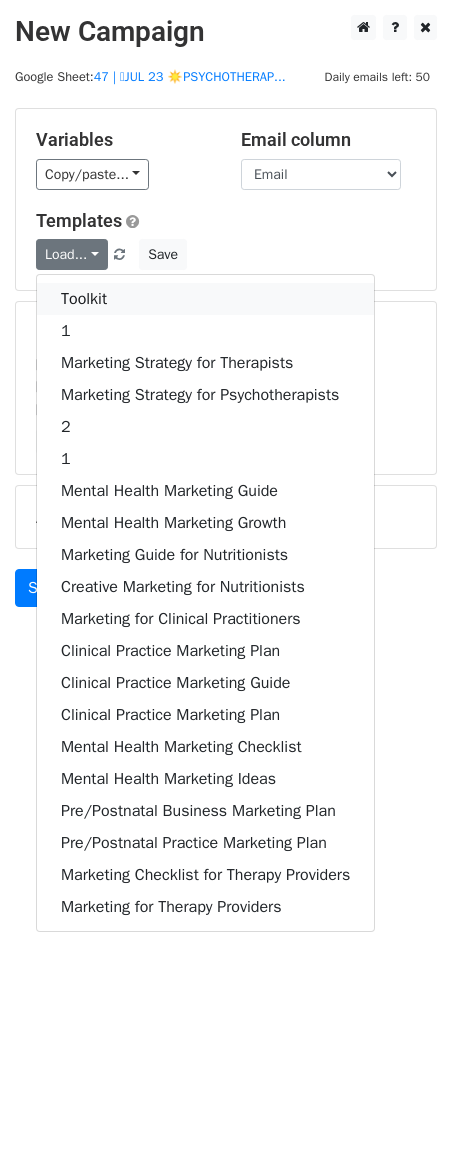 click on "Toolkit" at bounding box center [205, 299] 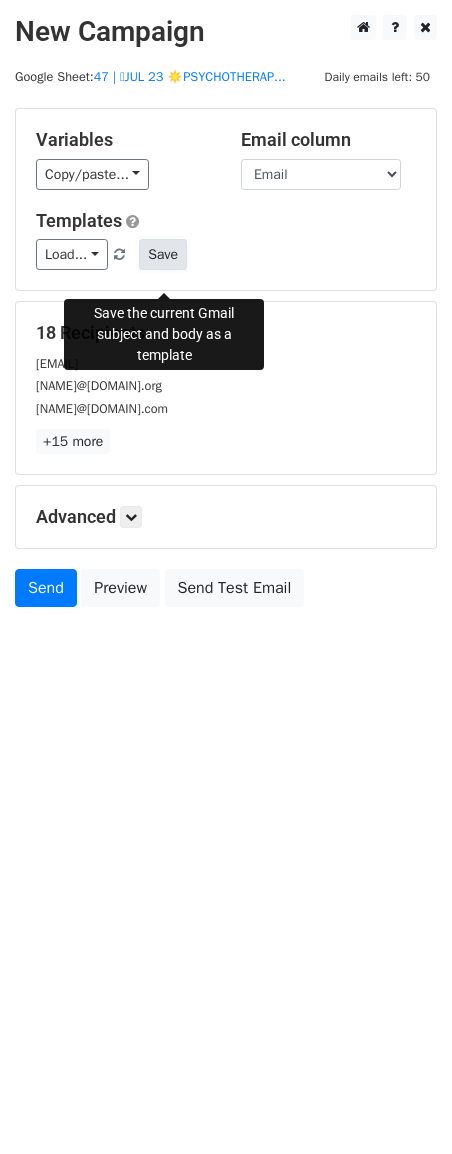 click on "Save" at bounding box center (163, 254) 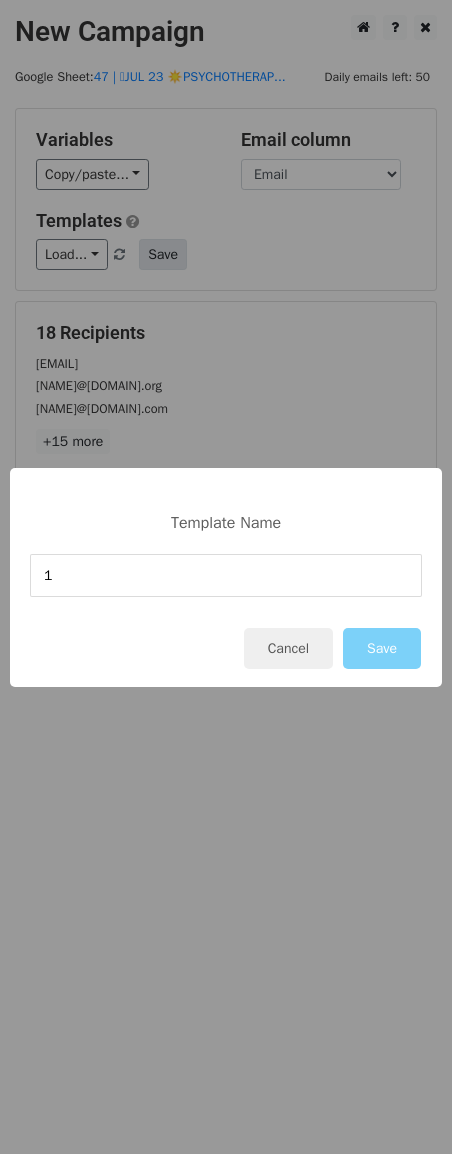 type on "1" 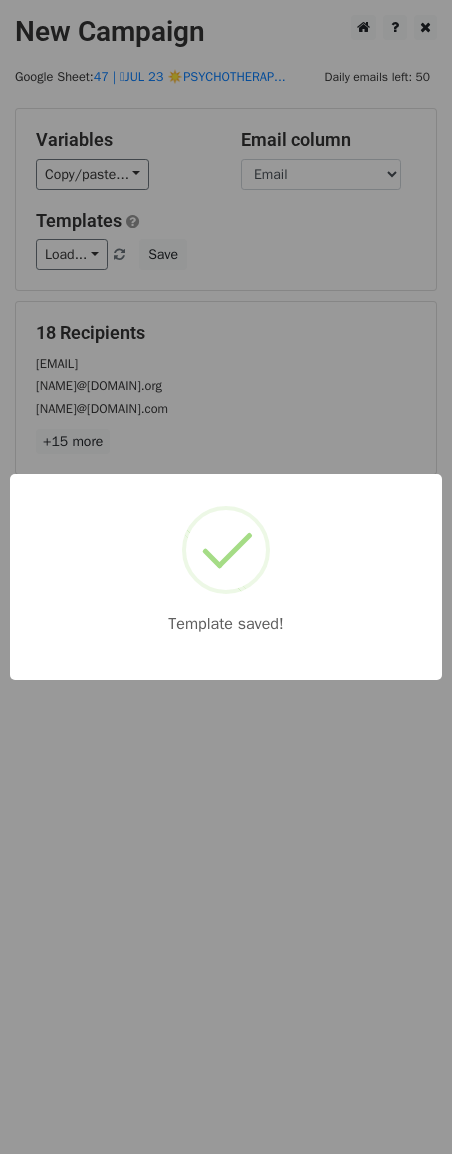 click on "Template saved!" at bounding box center (226, 577) 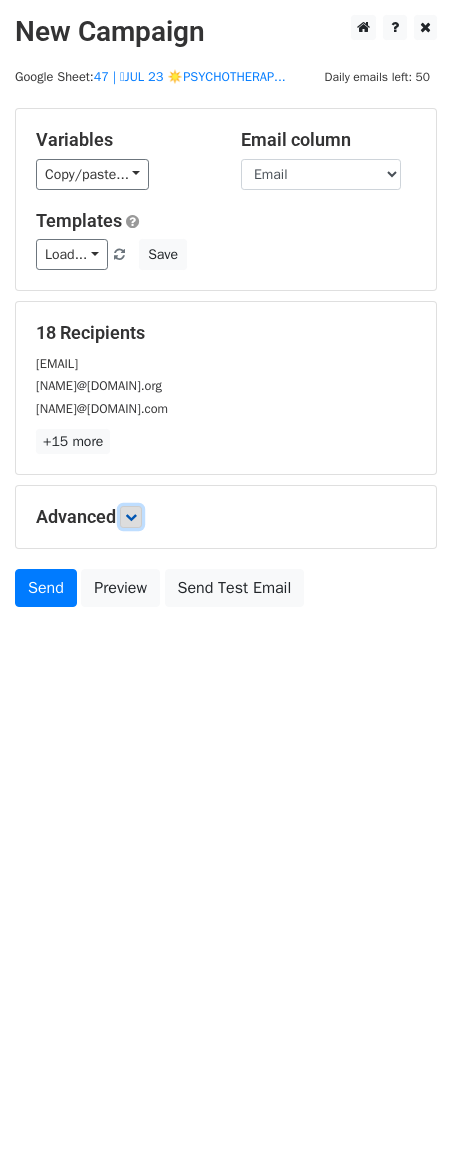click at bounding box center (131, 517) 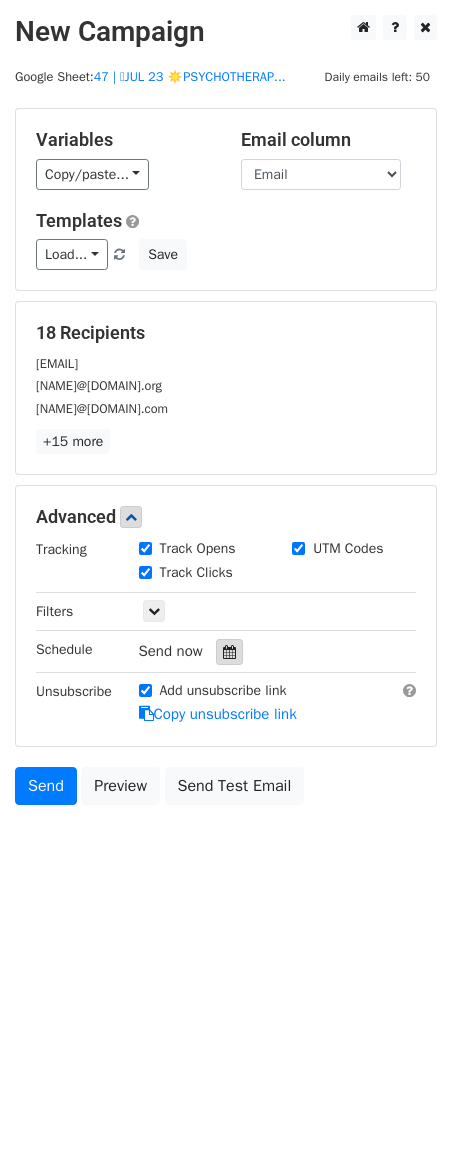 click at bounding box center (229, 652) 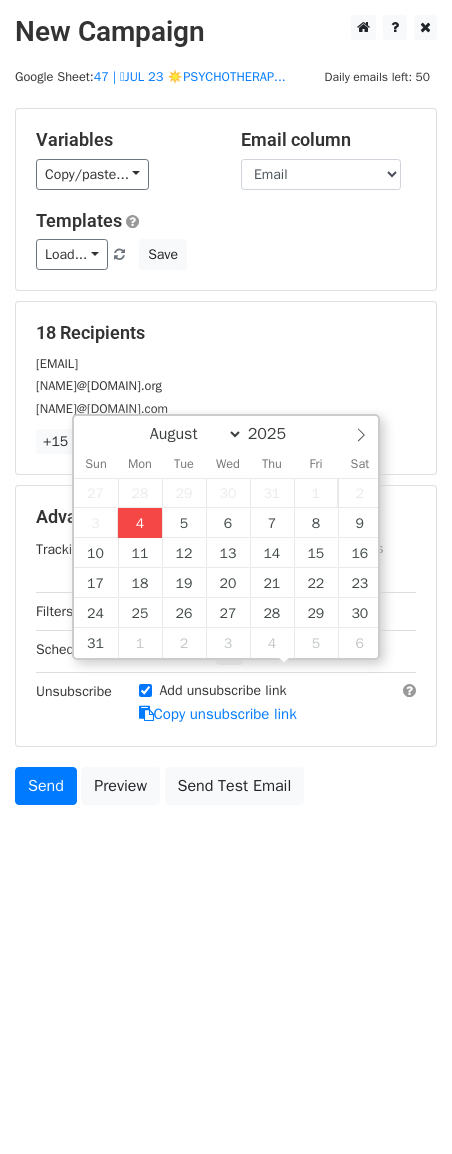 type on "2025-08-04 16:53" 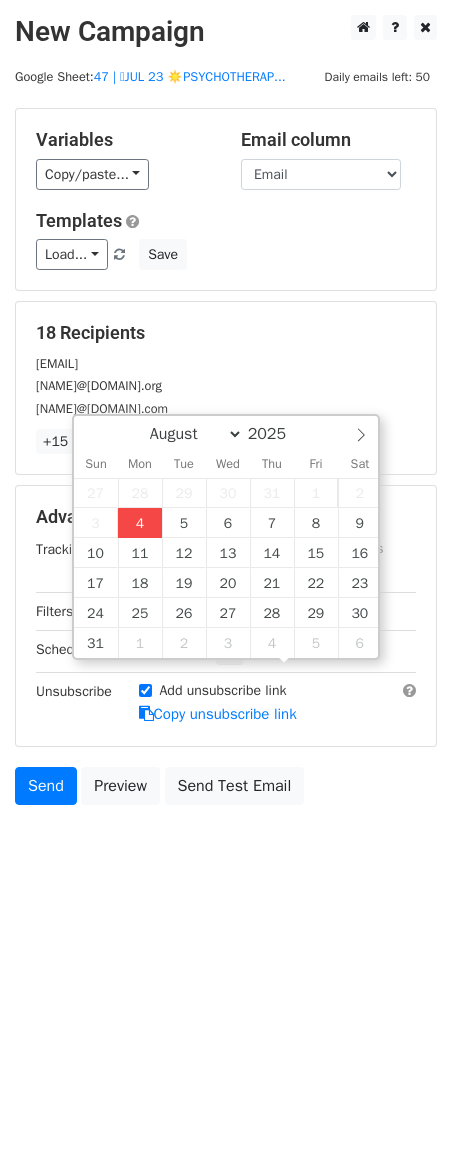 type on "04" 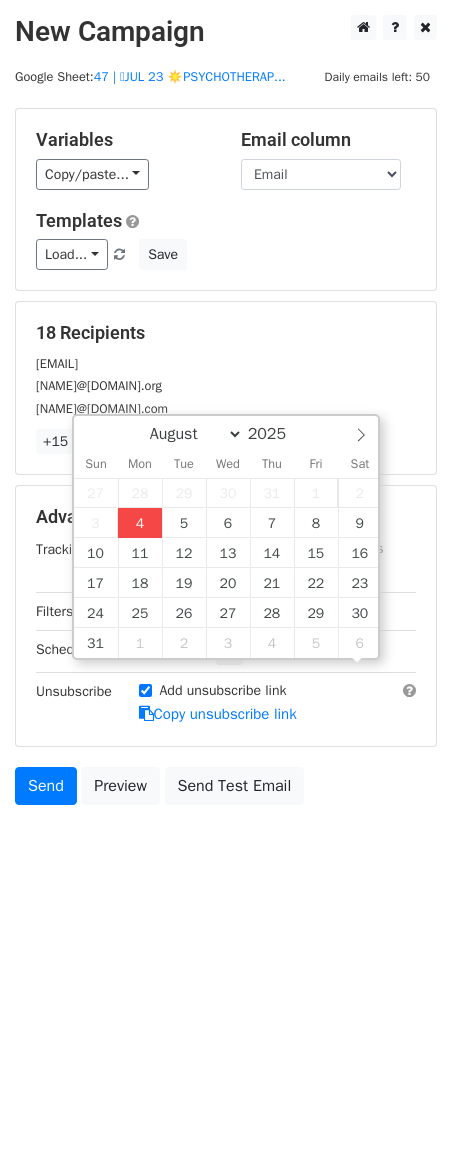 scroll, scrollTop: 1, scrollLeft: 0, axis: vertical 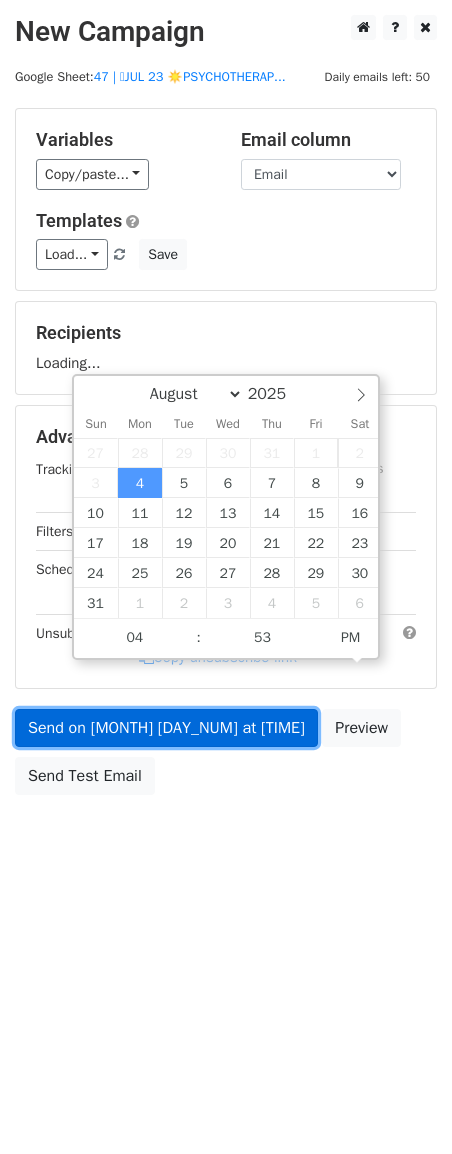 click on "Send on Aug 4 at 4:53pm" at bounding box center [166, 728] 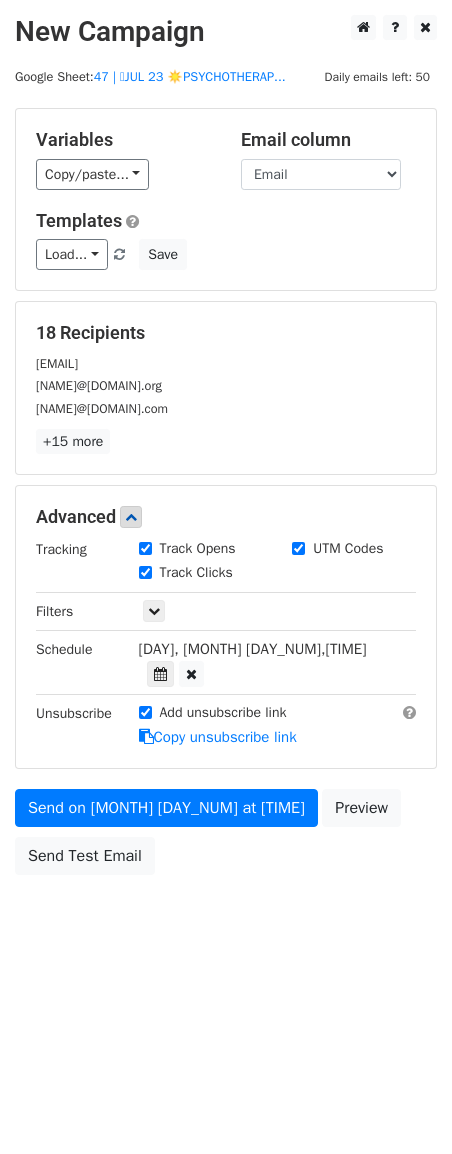 click on "Variables
Copy/paste...
{{Name}}
{{Email}}
Email column
Name
Email
Templates
Load...
1
Toolkit
1
Marketing Strategy for Therapists
Marketing Strategy for Psychotherapists
2
1
Mental Health Marketing Guide
Mental Health Marketing Growth
Marketing Guide for Nutritionists
Creative Marketing for Nutritionists
Marketing for Clinical Practitioners
Clinical Practice Marketing Plan
Clinical Practice Marketing Guide
Clinical Practice Marketing Plan
Mental Health Marketing Checklist
Mental Health Marketing Ideas
Pre/Postnatal Business Marketing Plan
Pre/Postnatal Practice Marketing Plan
Marketing Checklist for Therapy Providers
Save
18 Recipients
deborahrozelle@gmail.com
megan@miniminds.org
kay@speciallyunruffled.com
+15 more
18 Recipients
×
deborahrozelle@gmail.com
megan@miniminds.org
kay@speciallyunruffled.com" at bounding box center (226, 496) 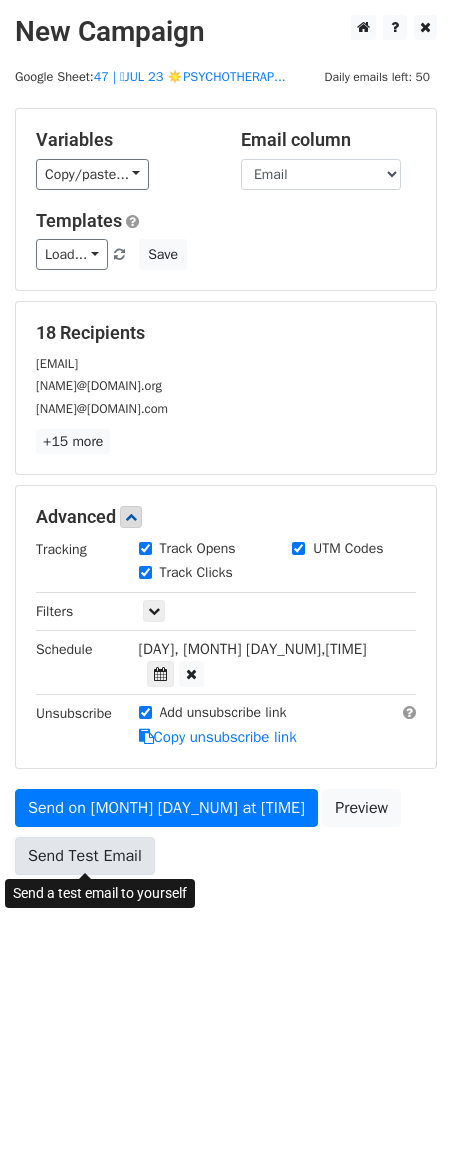 click on "Send Test Email" at bounding box center (85, 856) 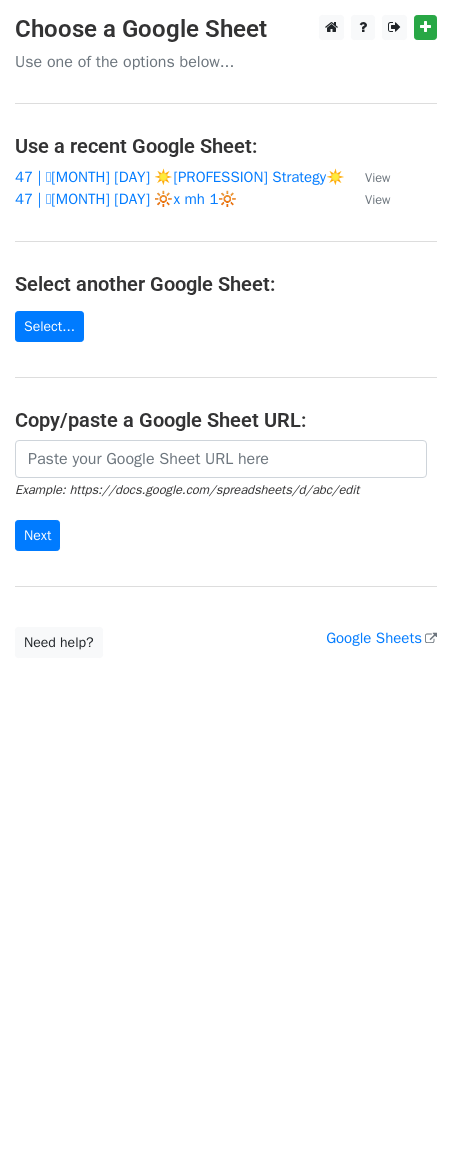 scroll, scrollTop: 0, scrollLeft: 0, axis: both 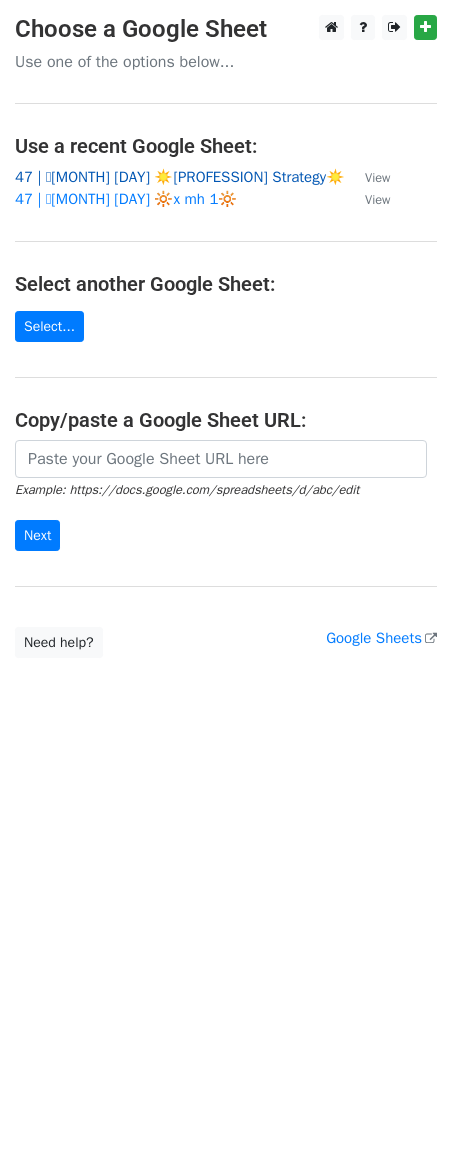 click on "47 | 🩷[MONTH] [DAY] ☀️[PROFESSION] Strategy☀️" at bounding box center (180, 177) 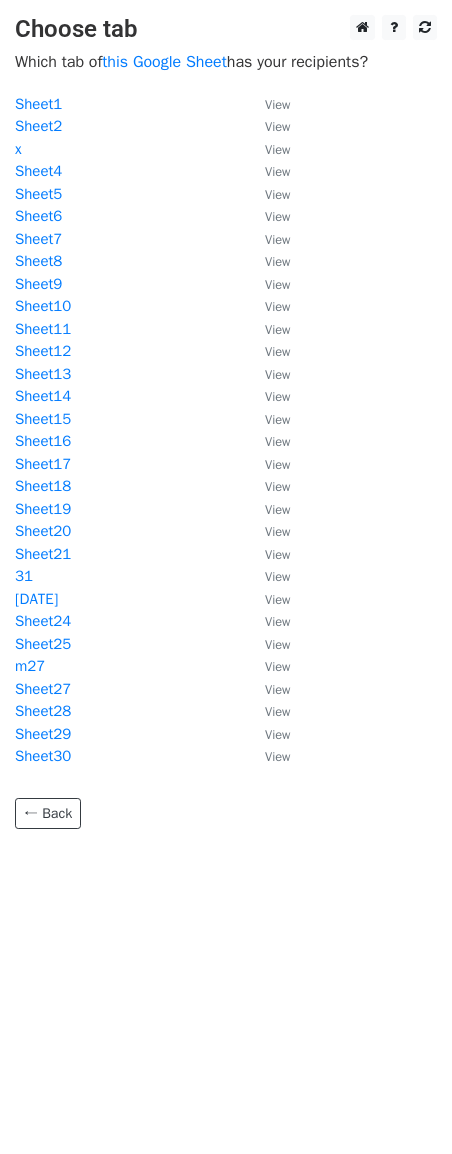 scroll, scrollTop: 0, scrollLeft: 0, axis: both 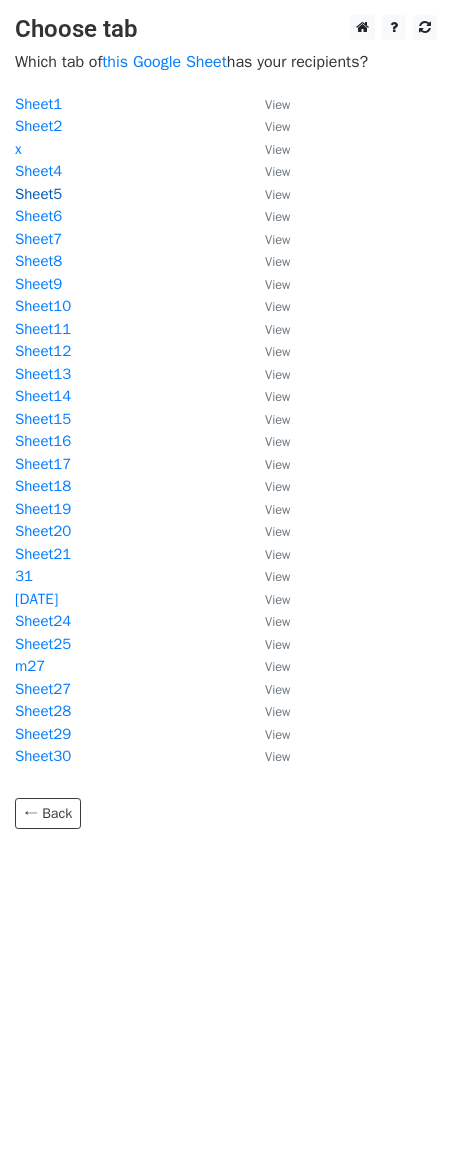click on "Sheet5" at bounding box center (38, 194) 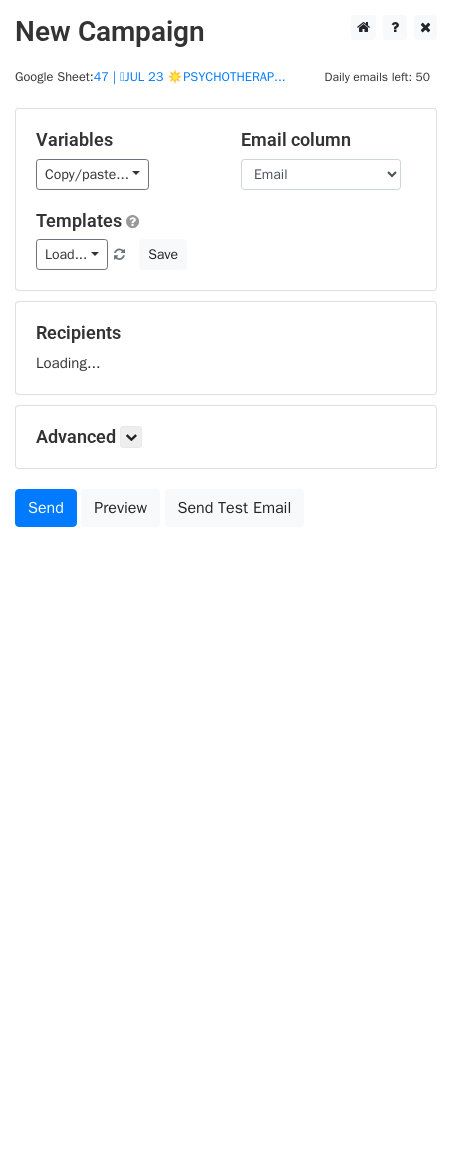 scroll, scrollTop: 0, scrollLeft: 0, axis: both 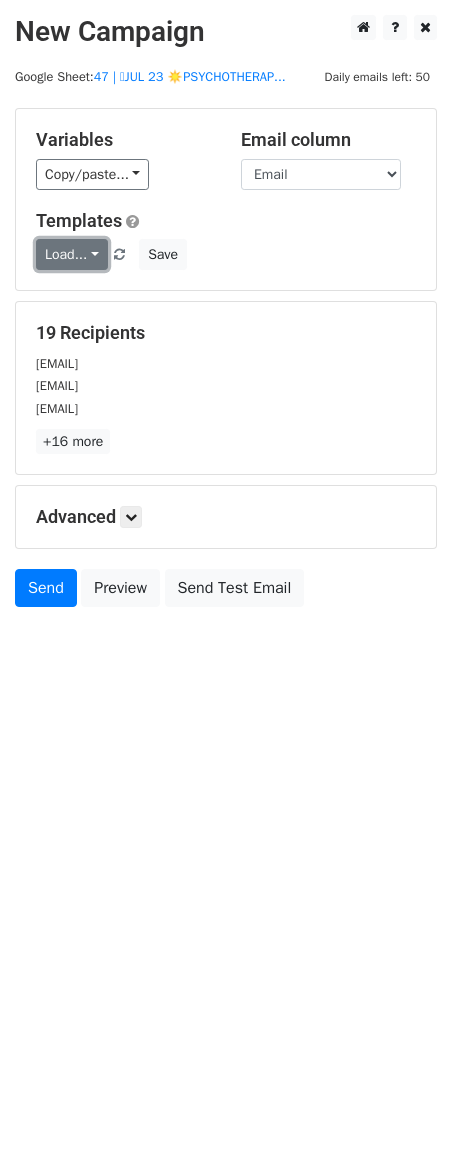 click on "Load..." at bounding box center (72, 254) 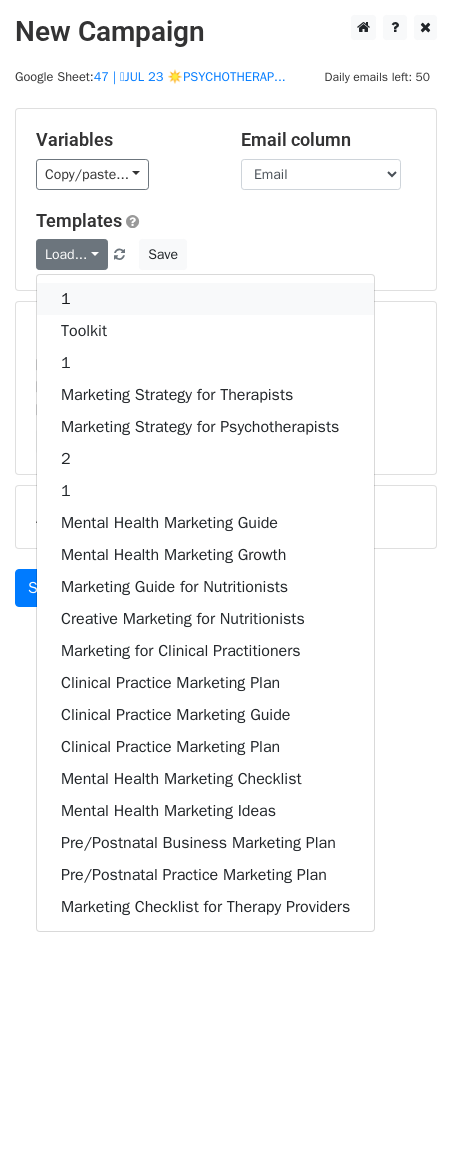 click on "1
Toolkit
1
Marketing Strategy for Therapists
Marketing Strategy for Psychotherapists
2
1
Mental Health Marketing Guide
Mental Health Marketing Growth
Marketing Guide for Nutritionists
Creative Marketing for Nutritionists
Marketing for Clinical Practitioners
Clinical Practice Marketing Plan
Clinical Practice Marketing Guide
Clinical Practice Marketing Plan
Mental Health Marketing Checklist
Mental Health Marketing Ideas
Pre/Postnatal Business Marketing Plan
Pre/Postnatal Practice Marketing Plan
Marketing Checklist for Therapy Providers" at bounding box center (205, 603) 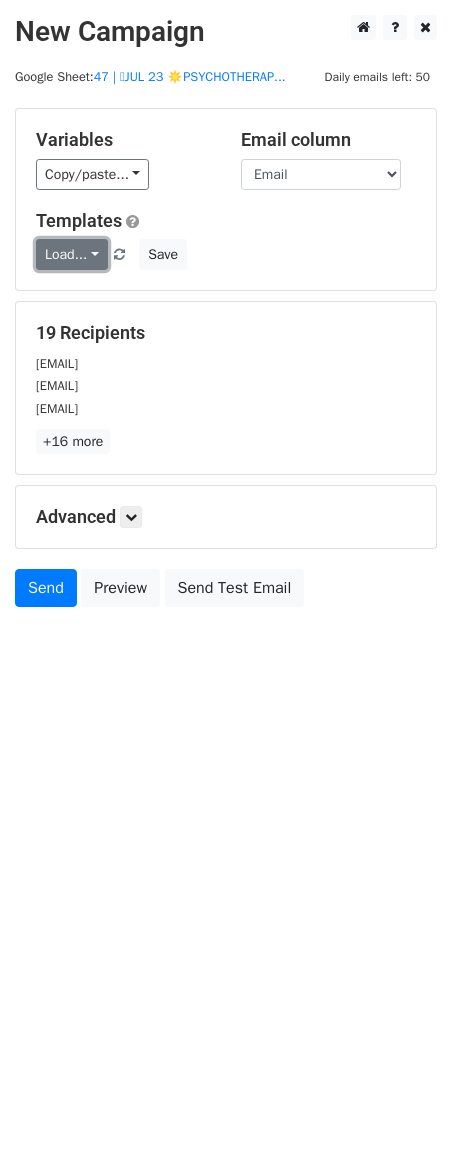 click on "Load..." at bounding box center (72, 254) 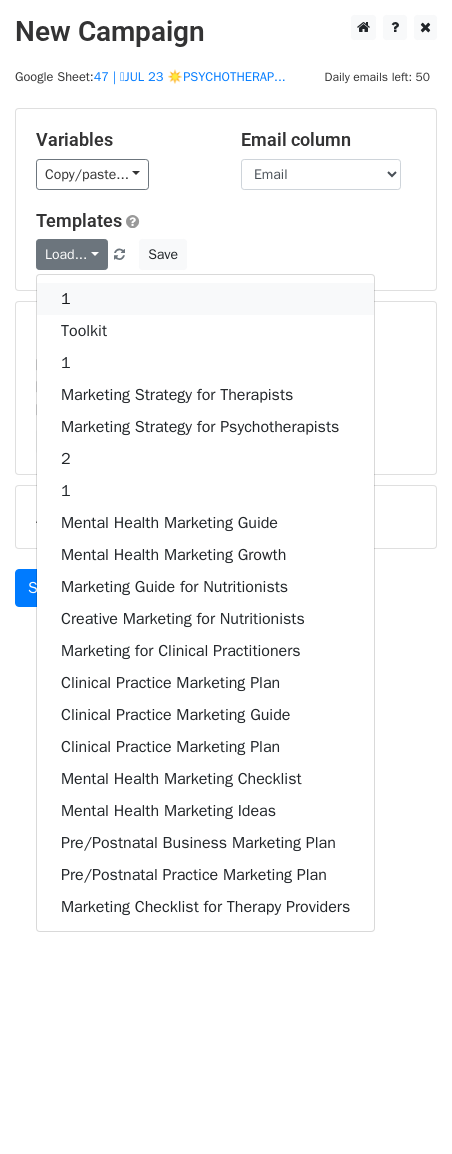 click on "1" at bounding box center [205, 299] 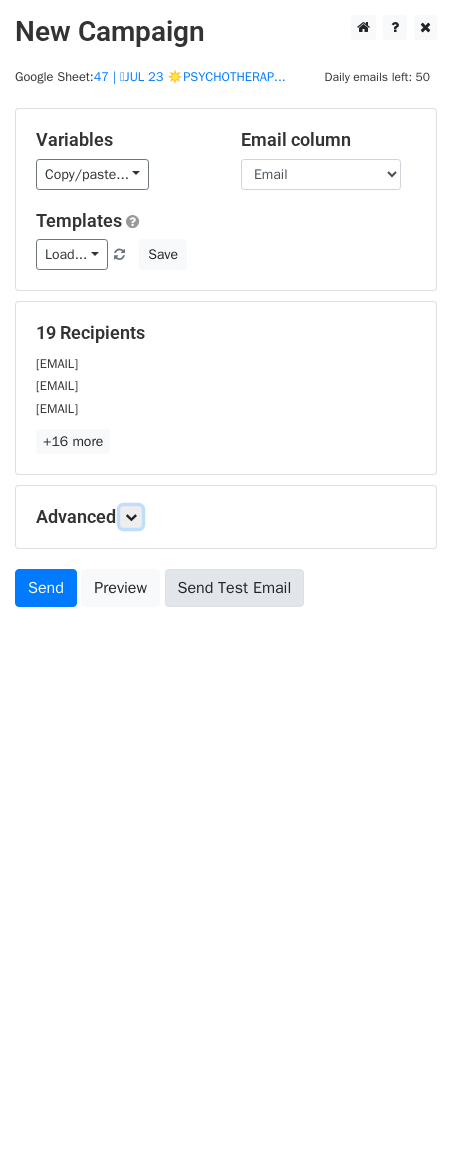 drag, startPoint x: 129, startPoint y: 536, endPoint x: 205, endPoint y: 644, distance: 132.0606 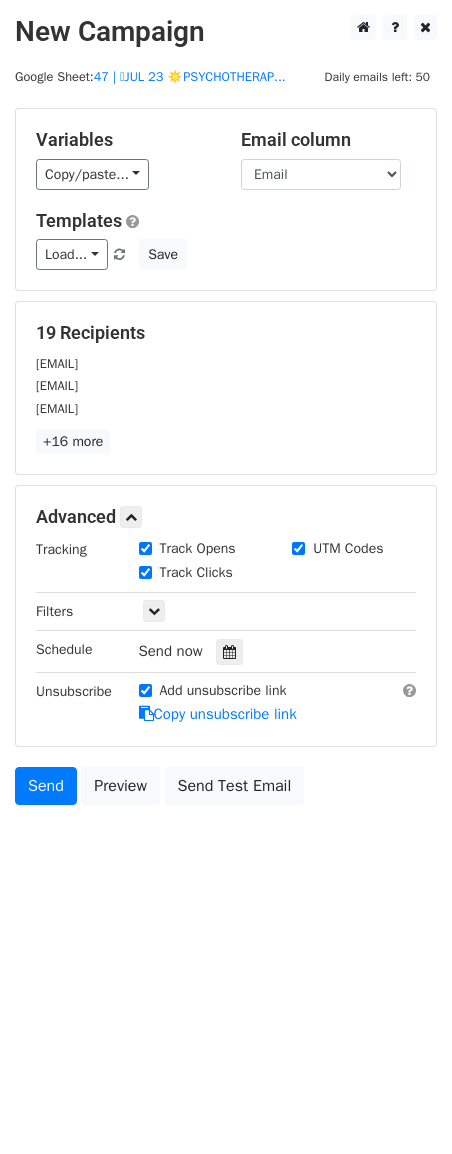 click at bounding box center [229, 652] 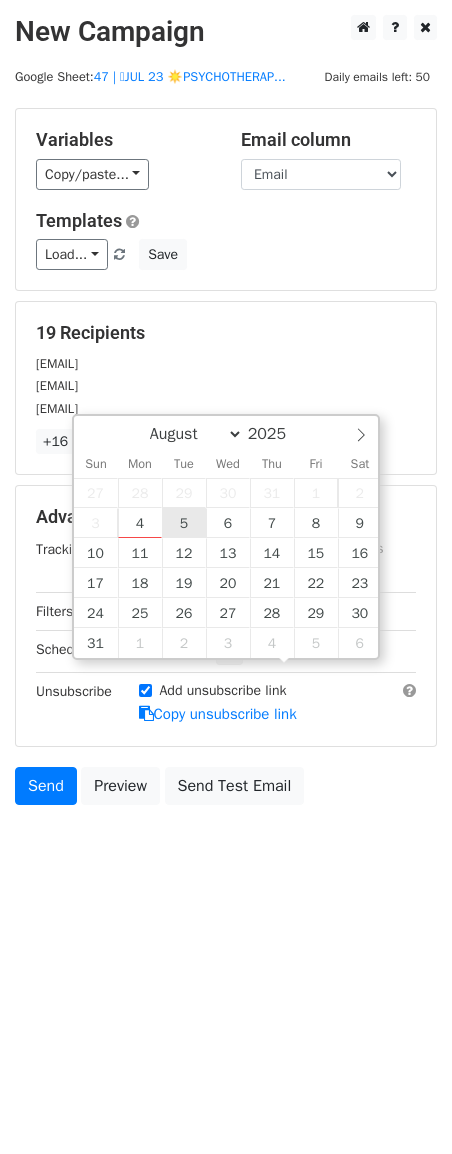 type on "2025-08-05 12:00" 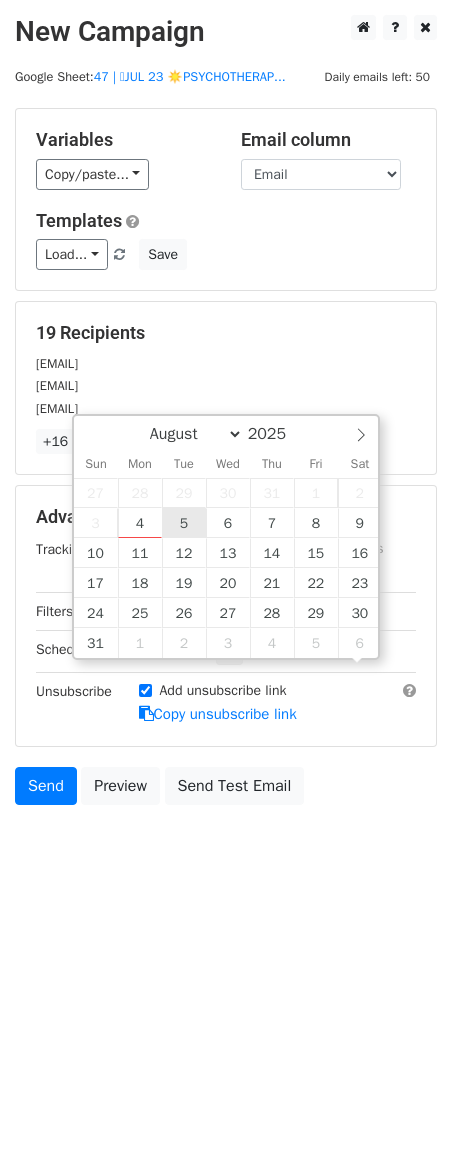 scroll, scrollTop: 1, scrollLeft: 0, axis: vertical 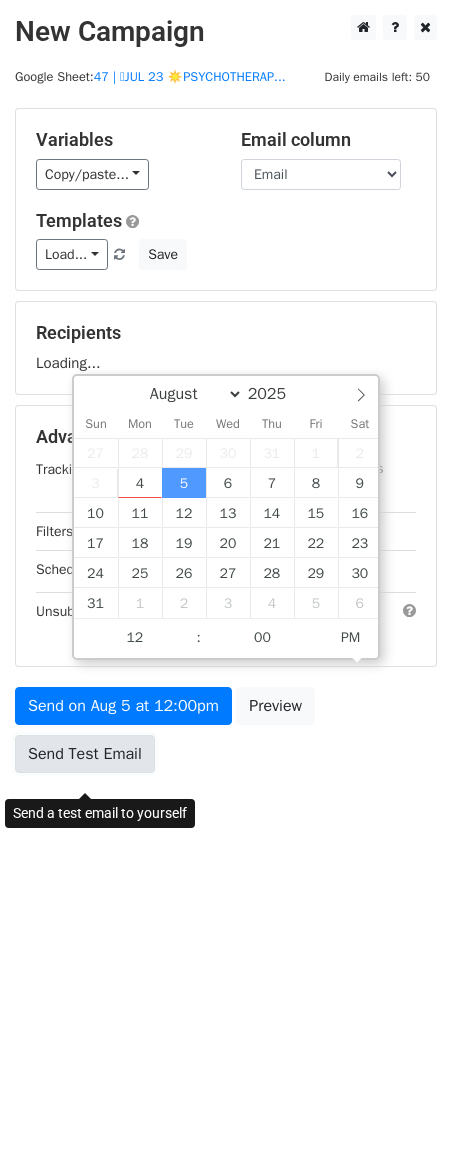click on "Send Test Email" at bounding box center [85, 754] 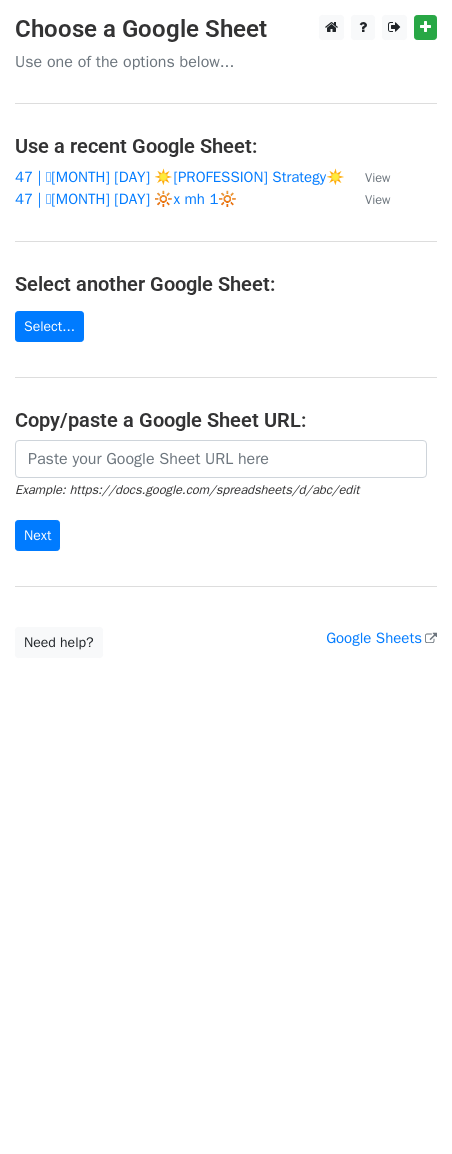 scroll, scrollTop: 0, scrollLeft: 0, axis: both 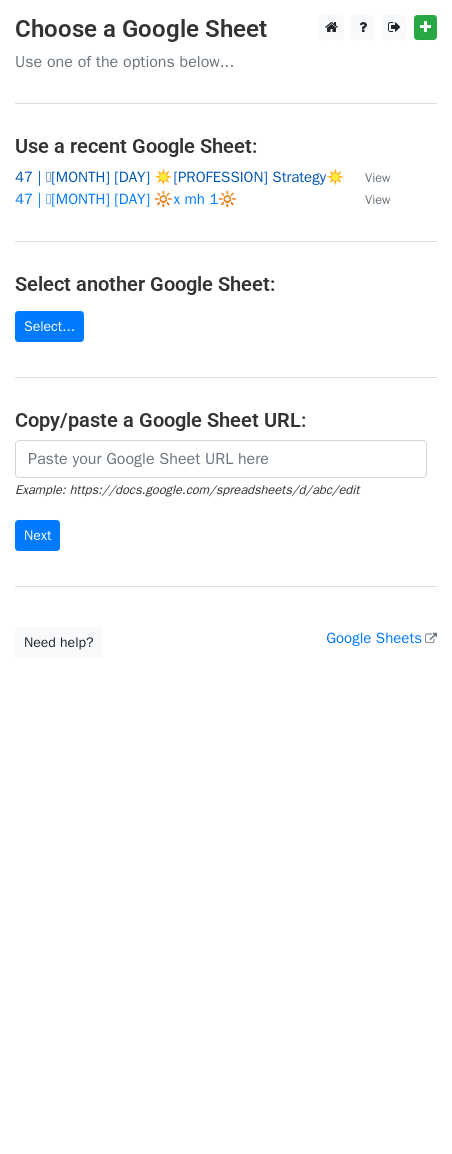 click on "47 | 🩷[MONTH] [DAY] ☀️[PROFESSION] Strategy☀️" at bounding box center [180, 177] 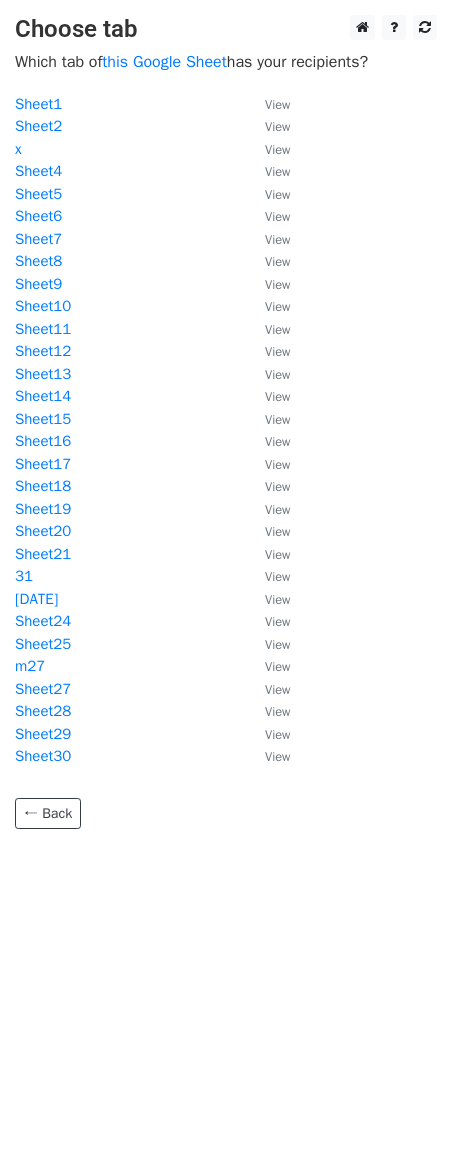 scroll, scrollTop: 0, scrollLeft: 0, axis: both 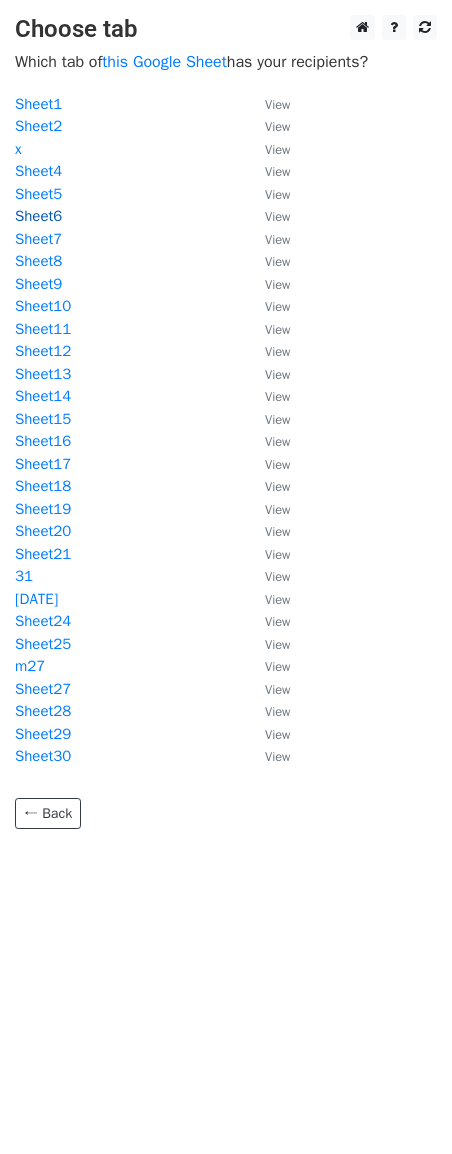 click on "Sheet6" at bounding box center (38, 216) 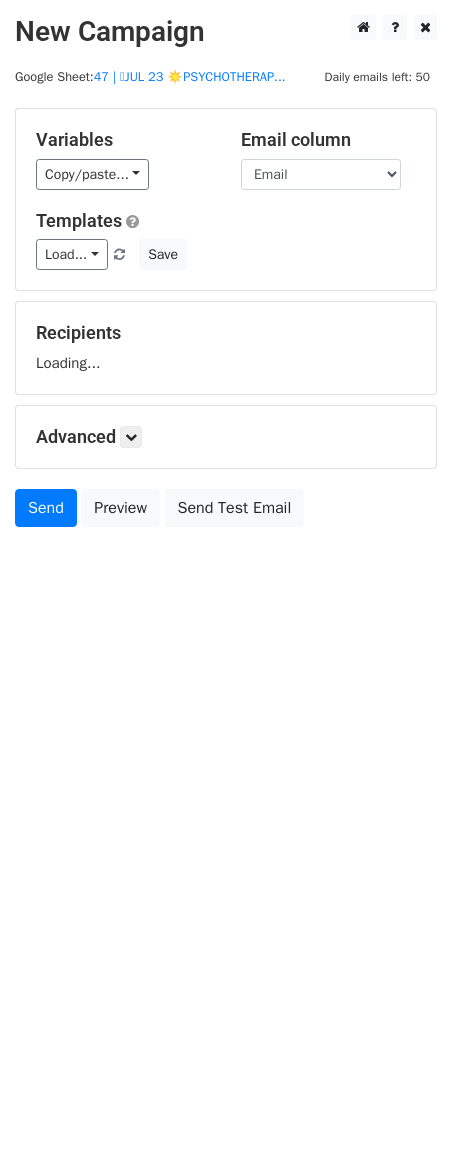 scroll, scrollTop: 0, scrollLeft: 0, axis: both 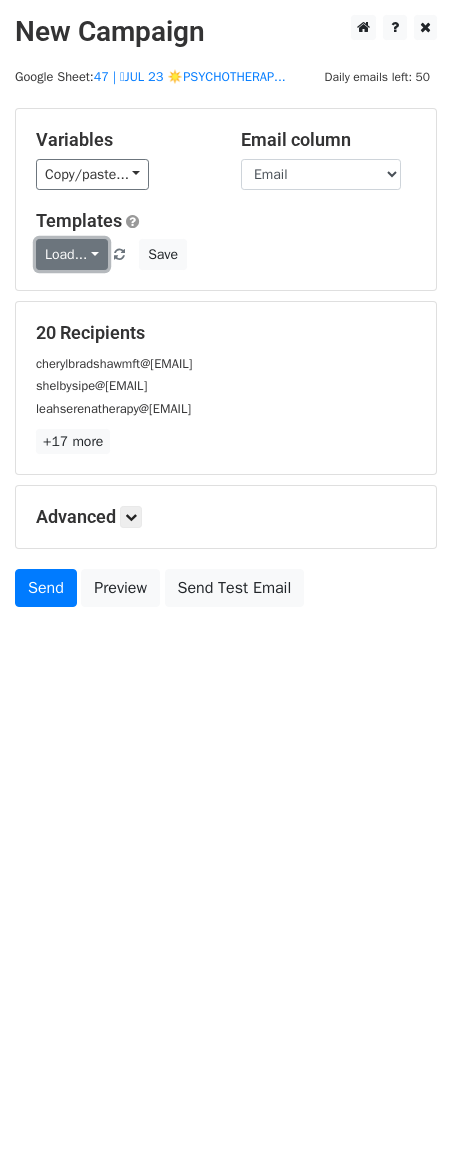 click on "Load..." at bounding box center (72, 254) 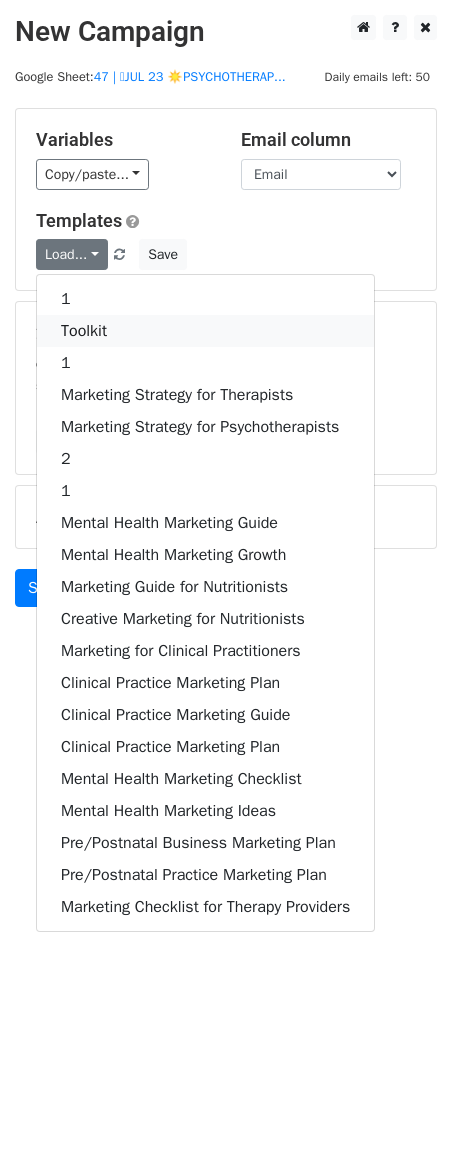 click on "Toolkit" at bounding box center [205, 331] 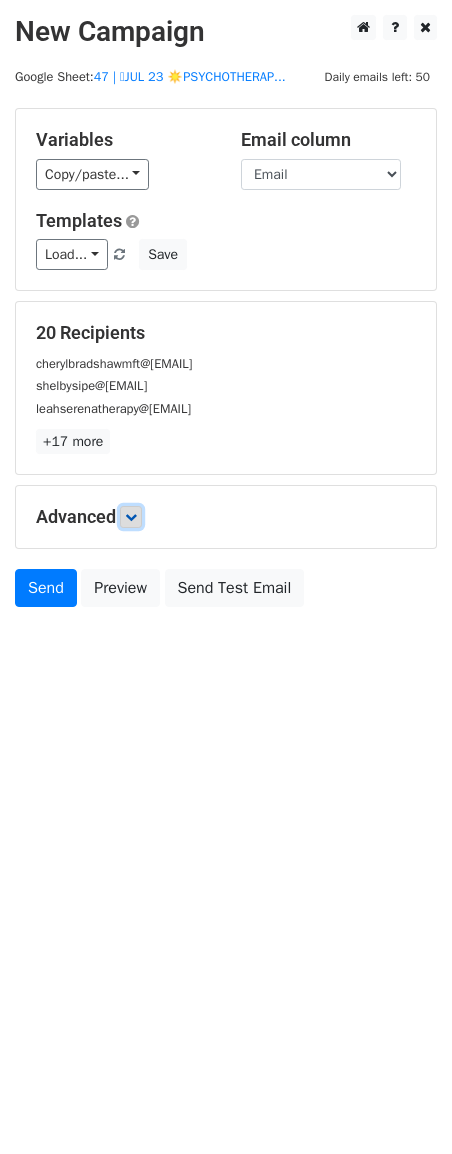 click at bounding box center [131, 517] 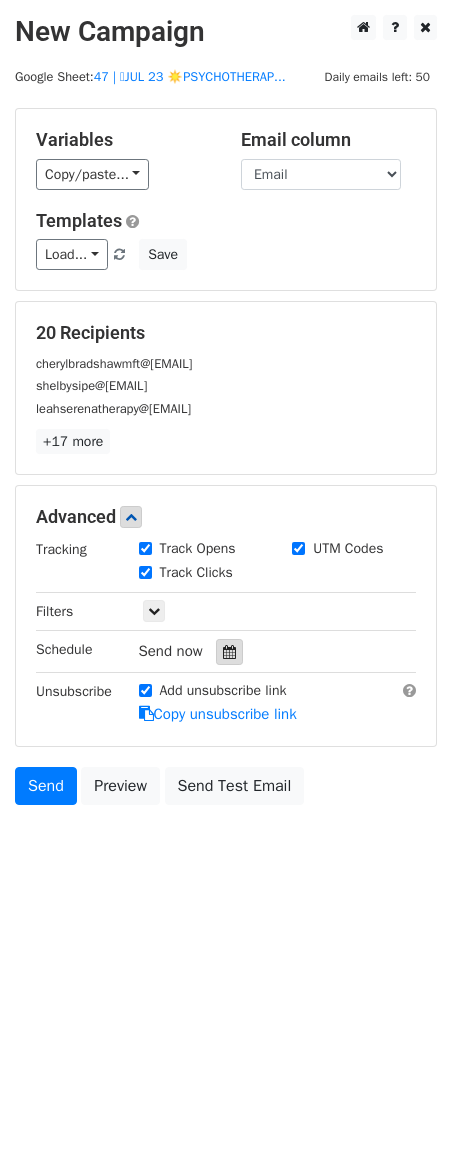 click at bounding box center (229, 652) 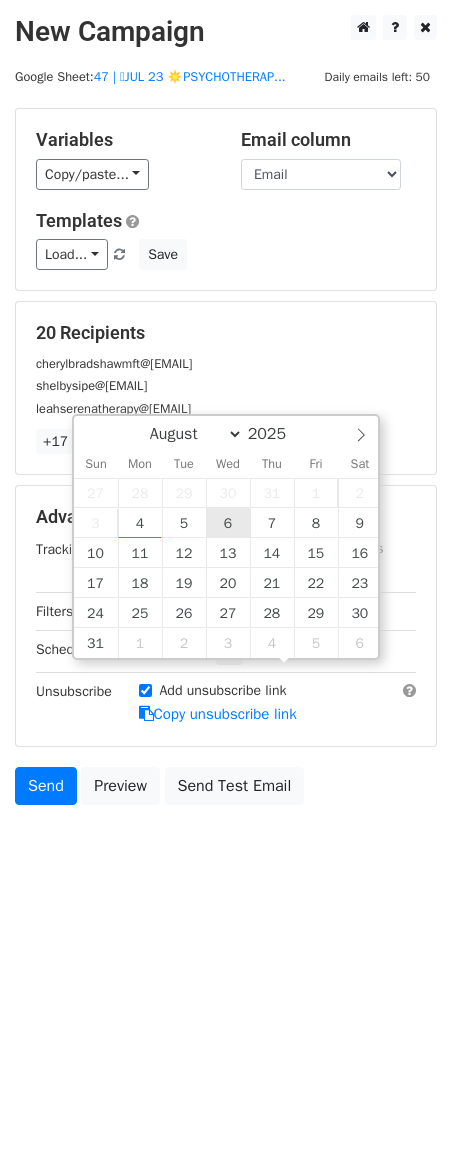 type on "2025-08-06 12:00" 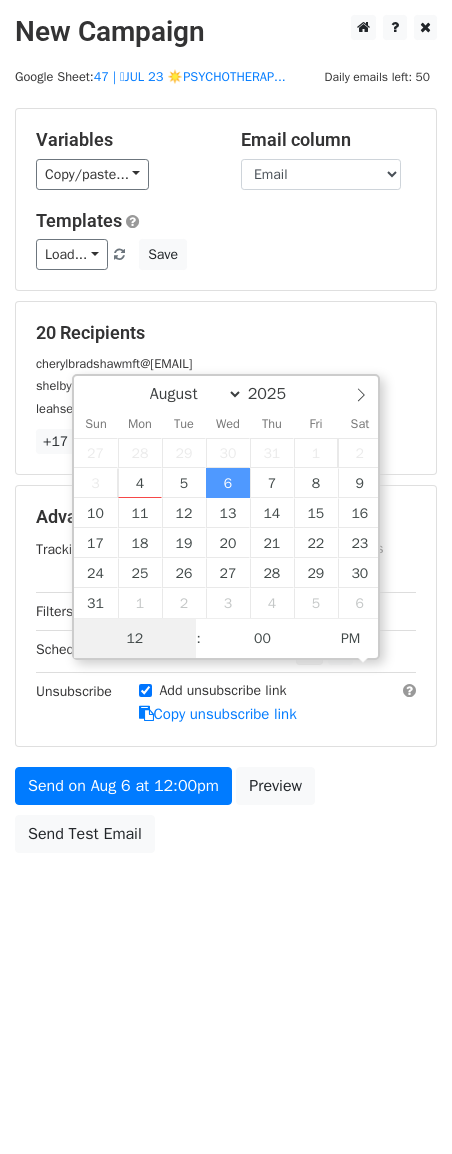 scroll, scrollTop: 1, scrollLeft: 0, axis: vertical 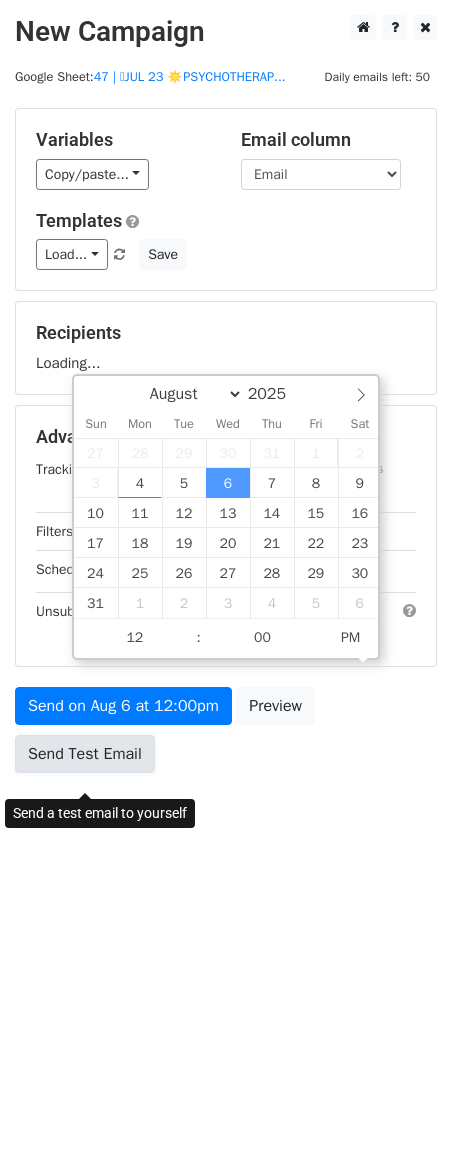click on "Send Test Email" at bounding box center (85, 754) 